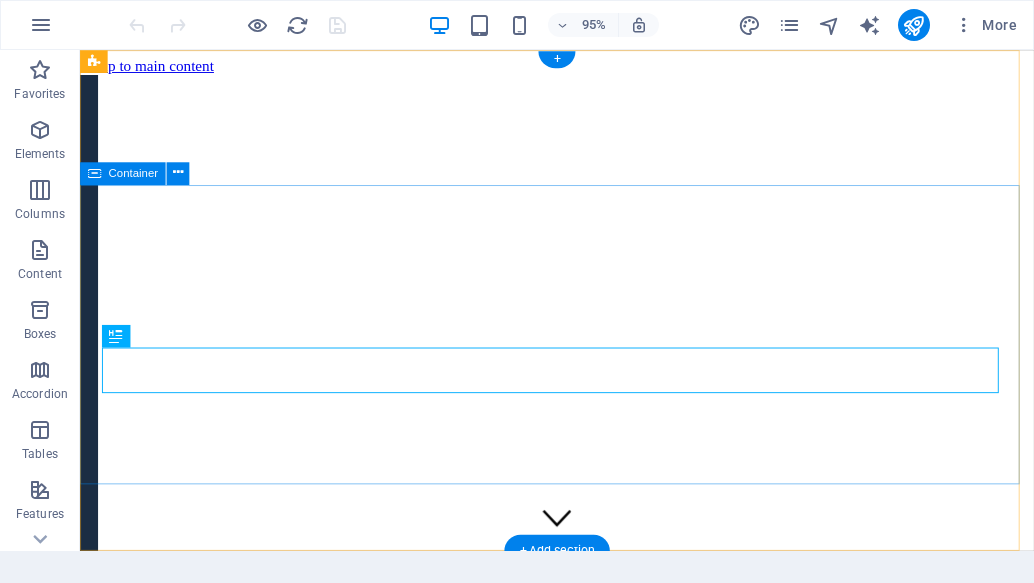 scroll, scrollTop: 0, scrollLeft: 0, axis: both 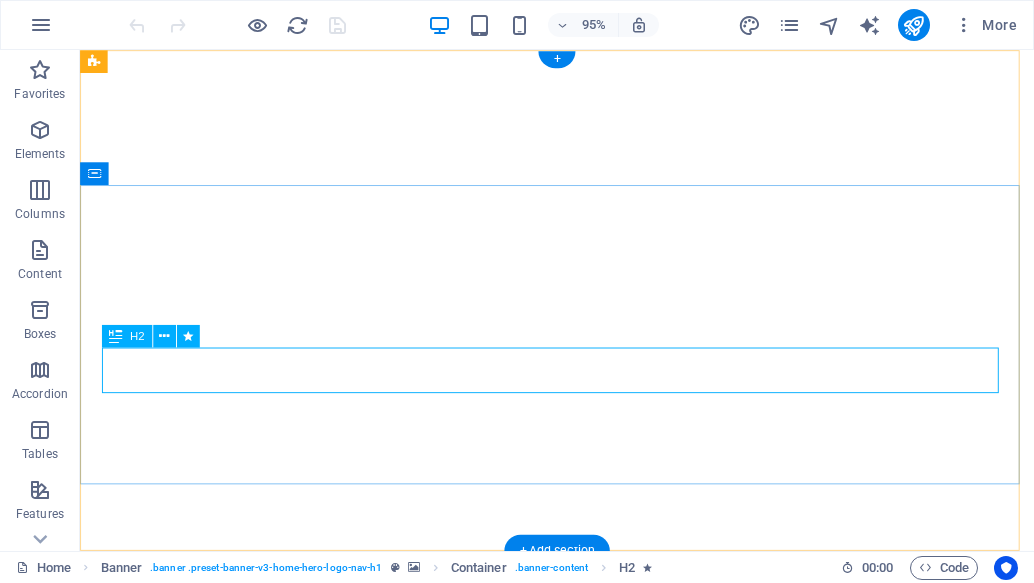 click on "This is a very cool headline" at bounding box center [582, 823] 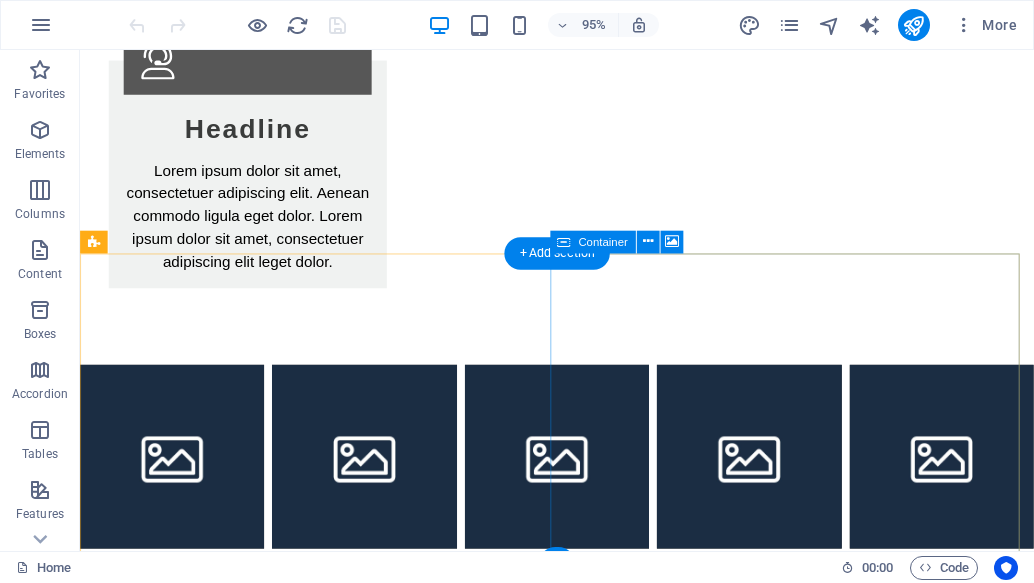 scroll, scrollTop: 3653, scrollLeft: 0, axis: vertical 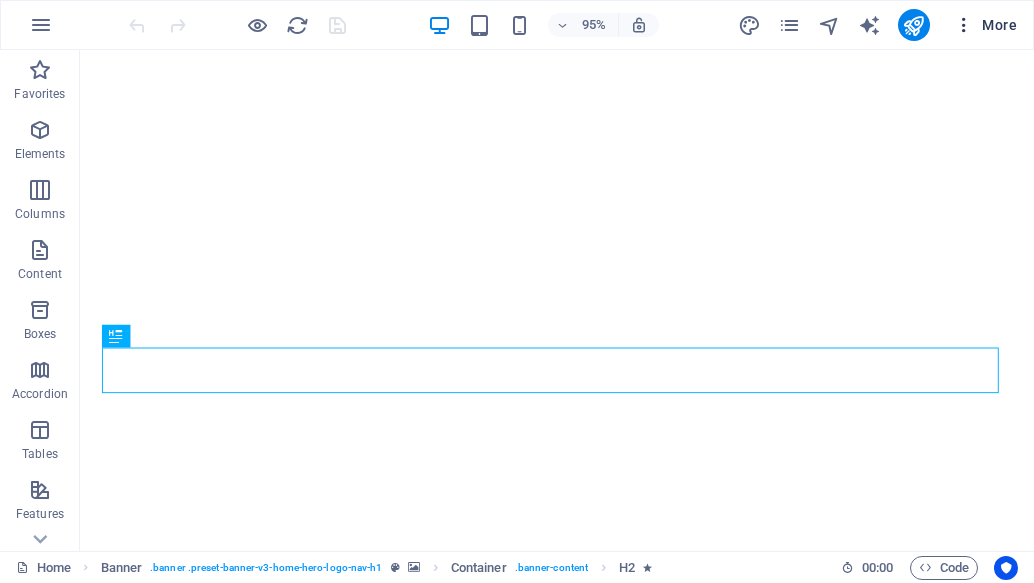 click at bounding box center [964, 25] 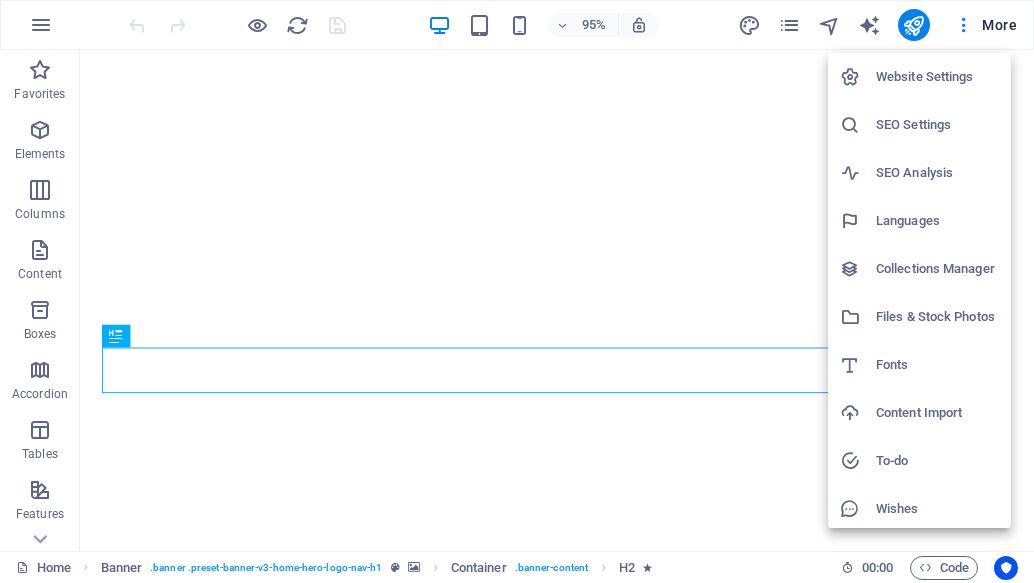 click at bounding box center [517, 291] 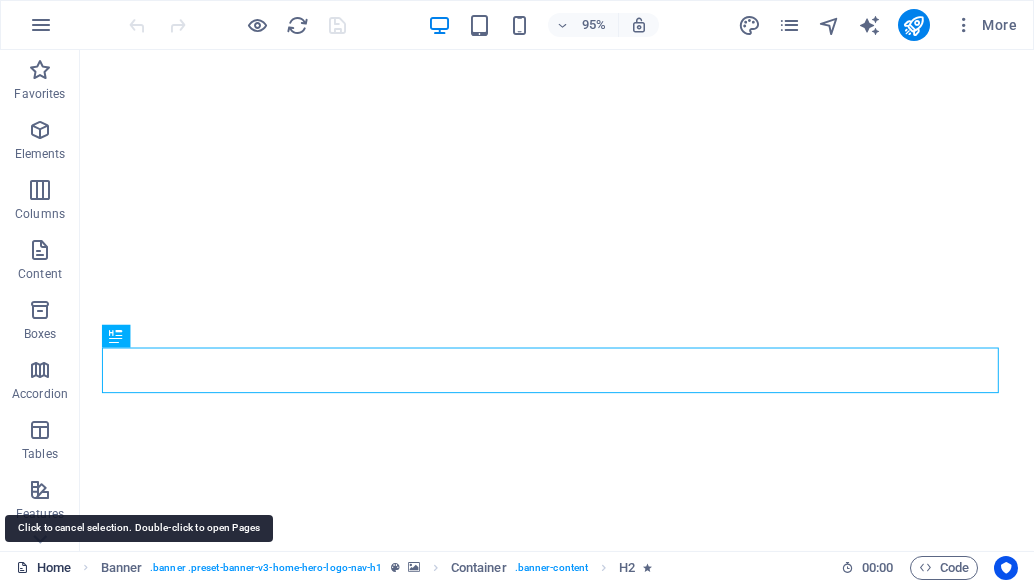 click on "Home" at bounding box center [43, 568] 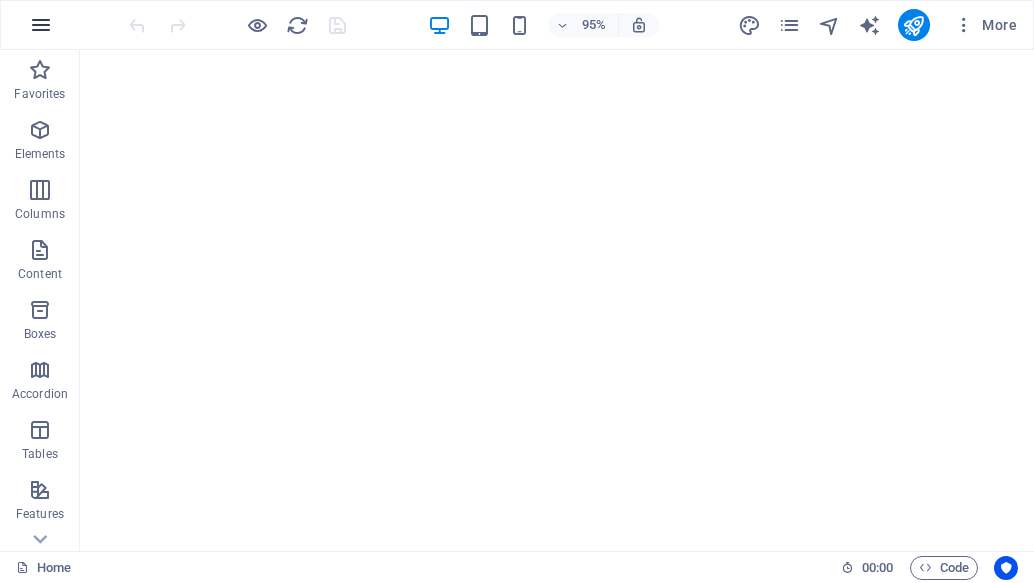 click at bounding box center (41, 25) 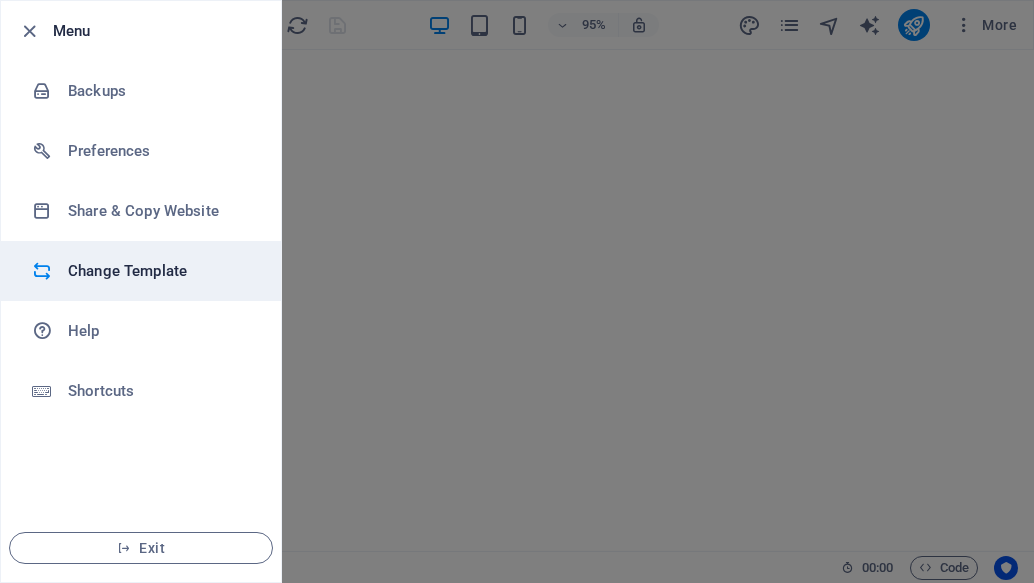 click on "Change Template" at bounding box center [160, 271] 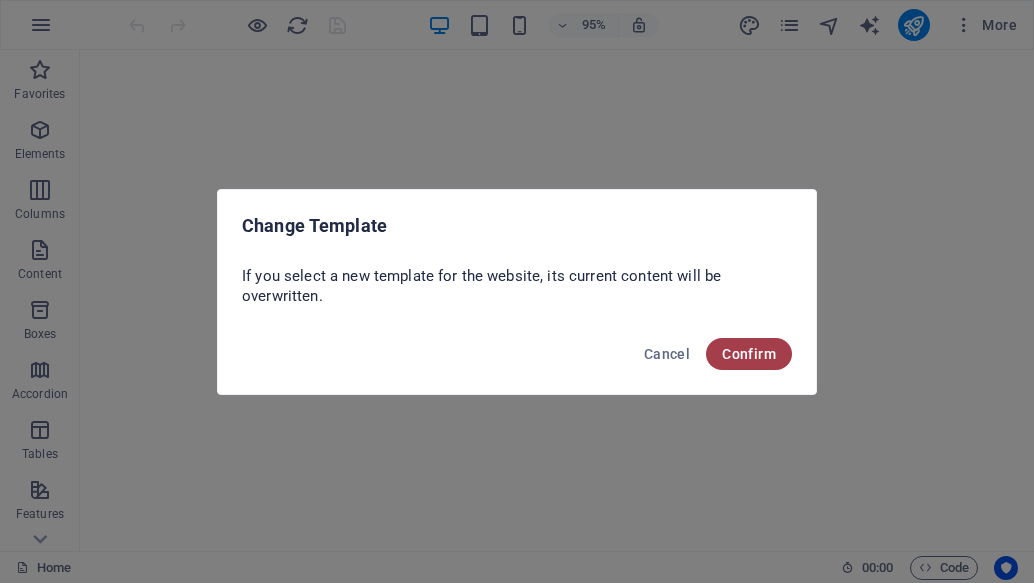 click on "Confirm" at bounding box center [749, 354] 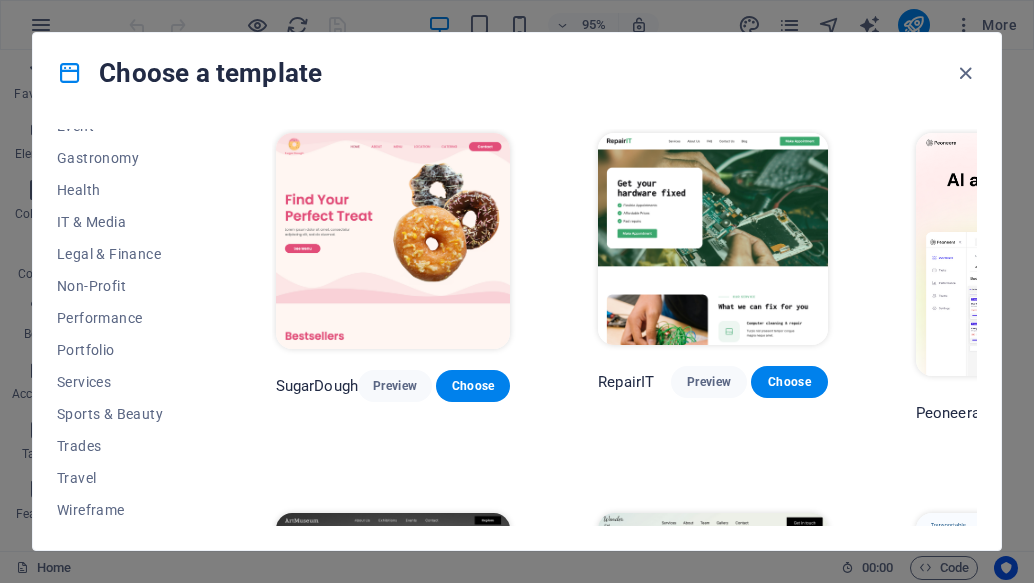 scroll, scrollTop: 0, scrollLeft: 0, axis: both 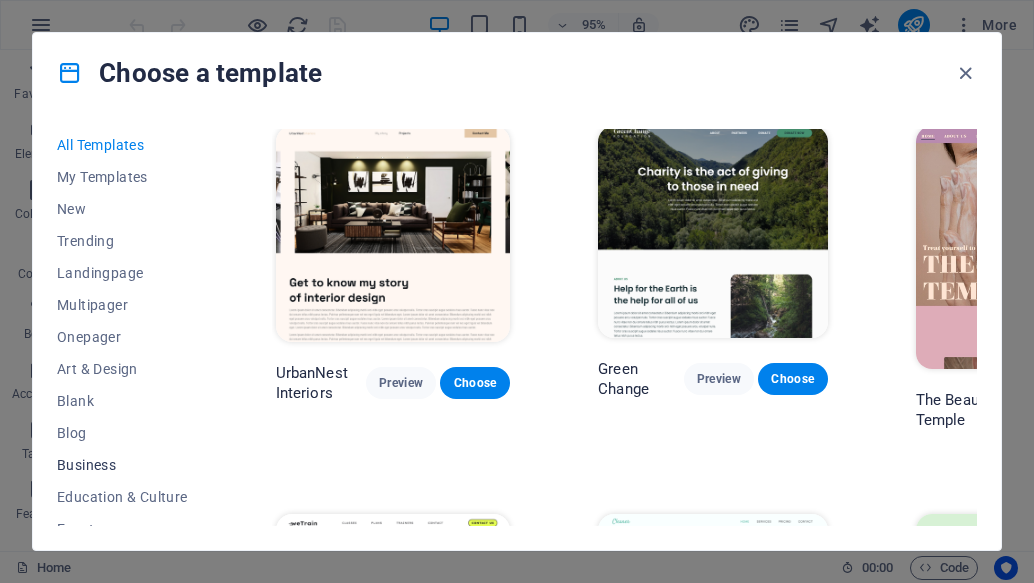 click on "Business" at bounding box center (122, 465) 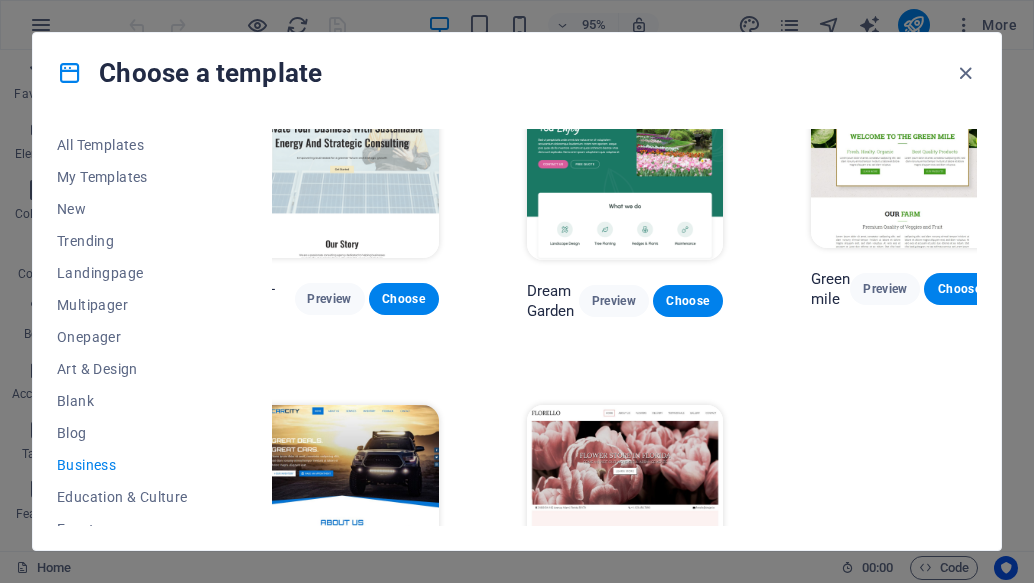scroll, scrollTop: 0, scrollLeft: 16, axis: horizontal 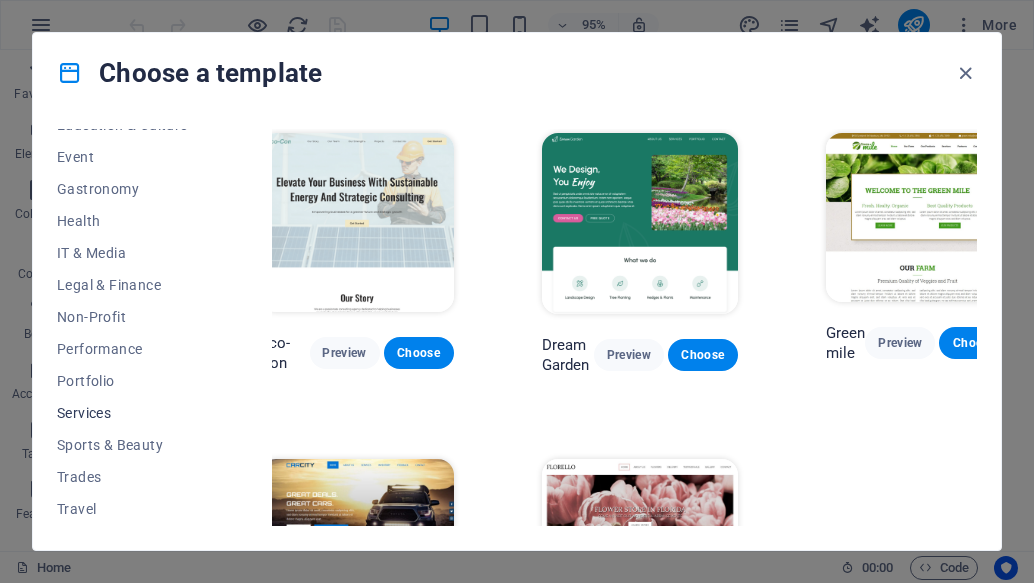 click on "Services" at bounding box center (122, 413) 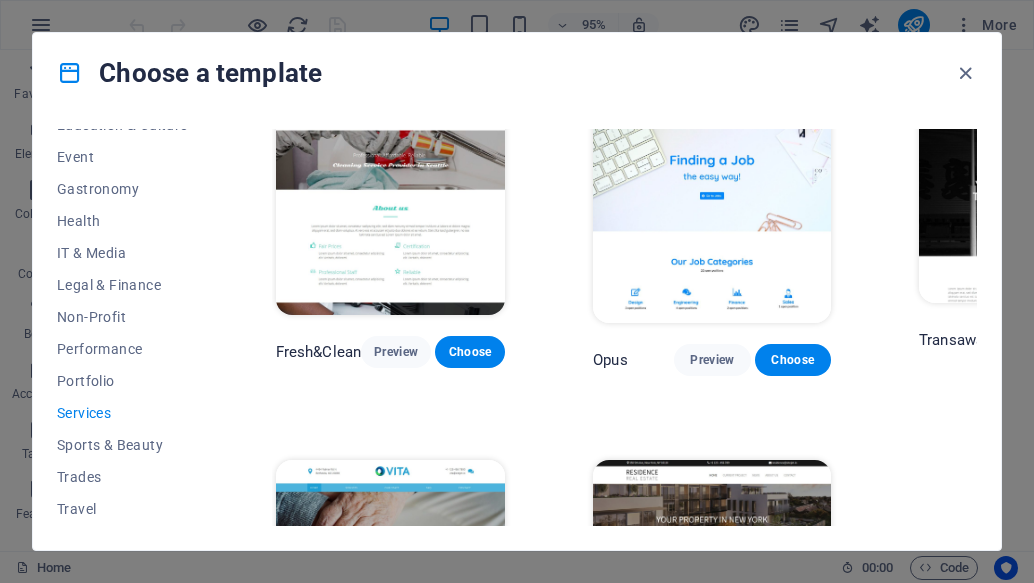 scroll, scrollTop: 2037, scrollLeft: 0, axis: vertical 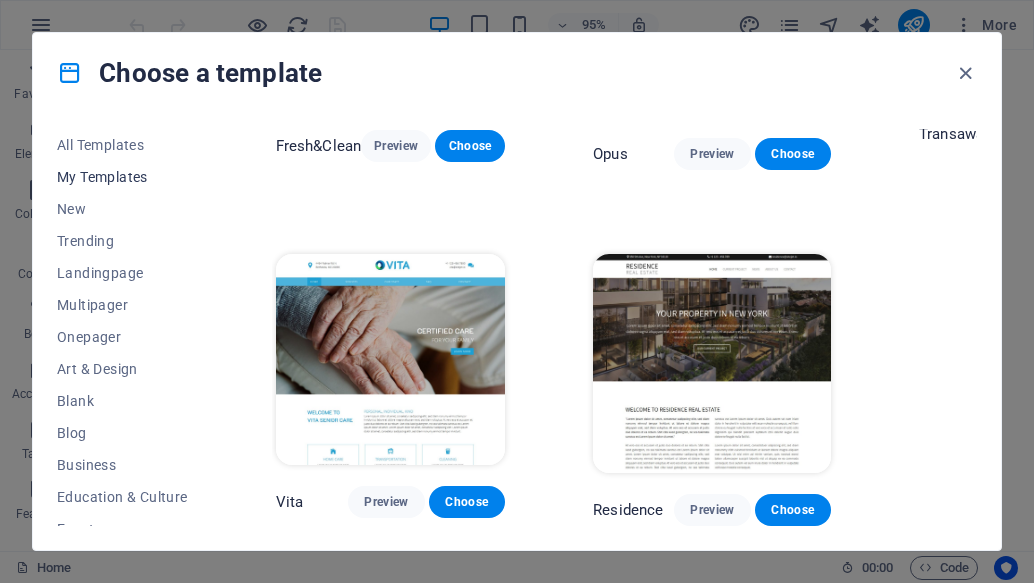 click on "My Templates" at bounding box center (122, 177) 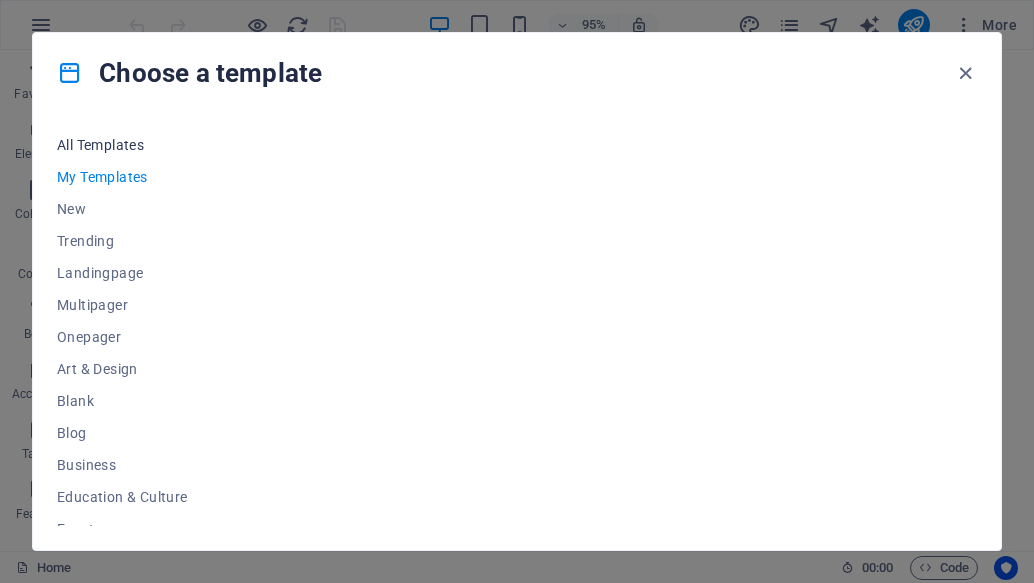 click on "All Templates" at bounding box center (122, 145) 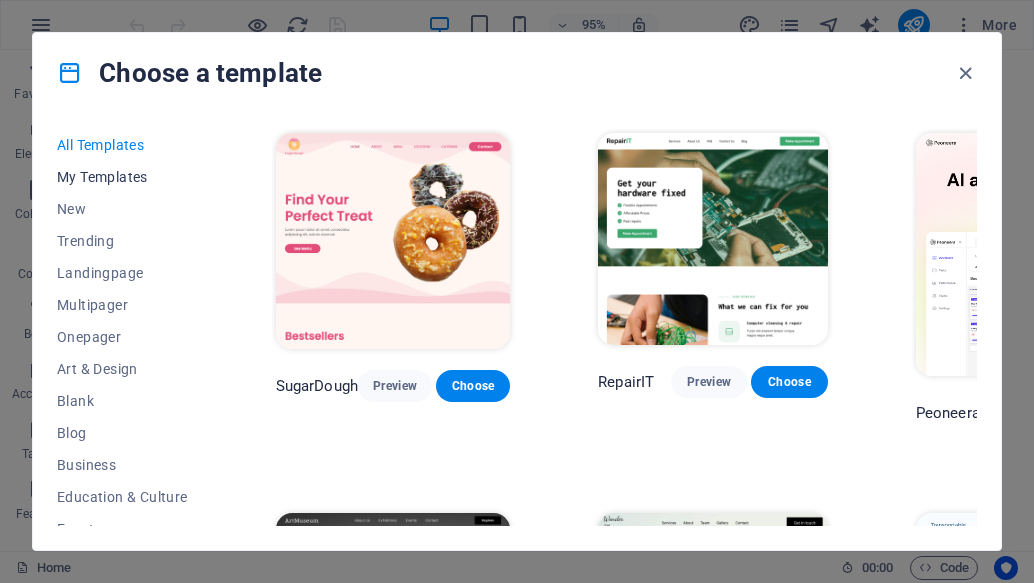 click on "My Templates" at bounding box center [122, 177] 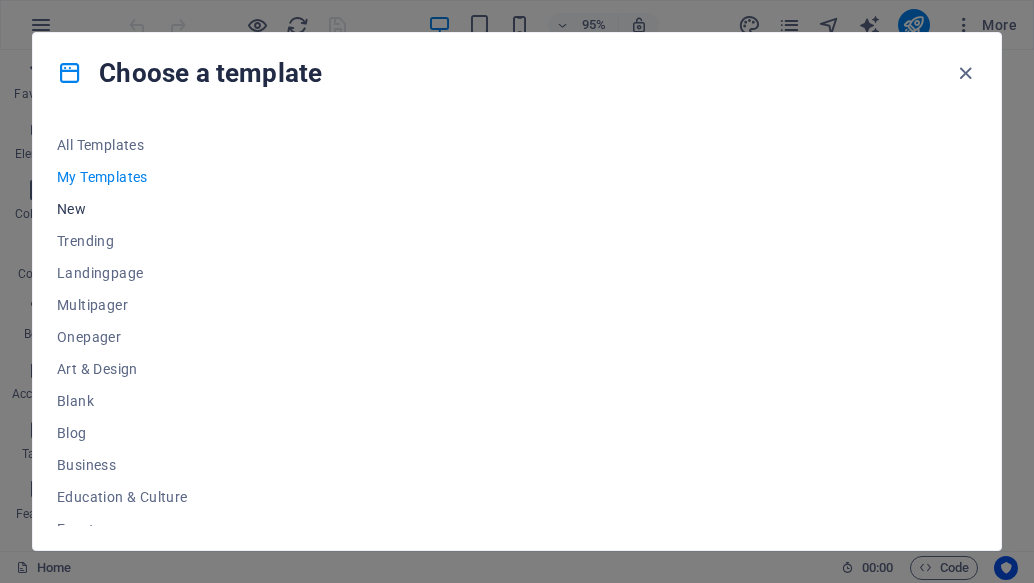 click on "New" at bounding box center [122, 209] 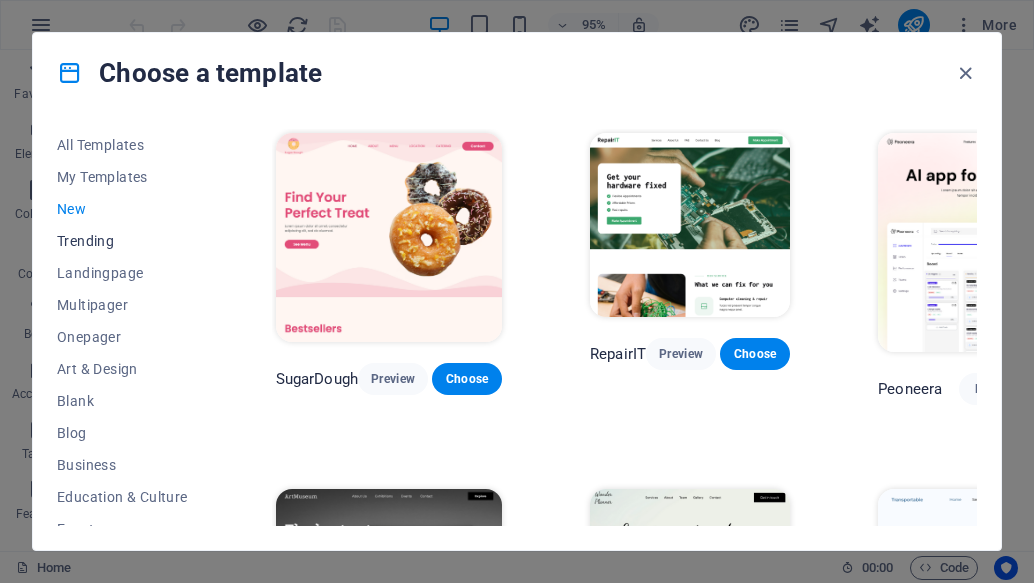 click on "Trending" at bounding box center (122, 241) 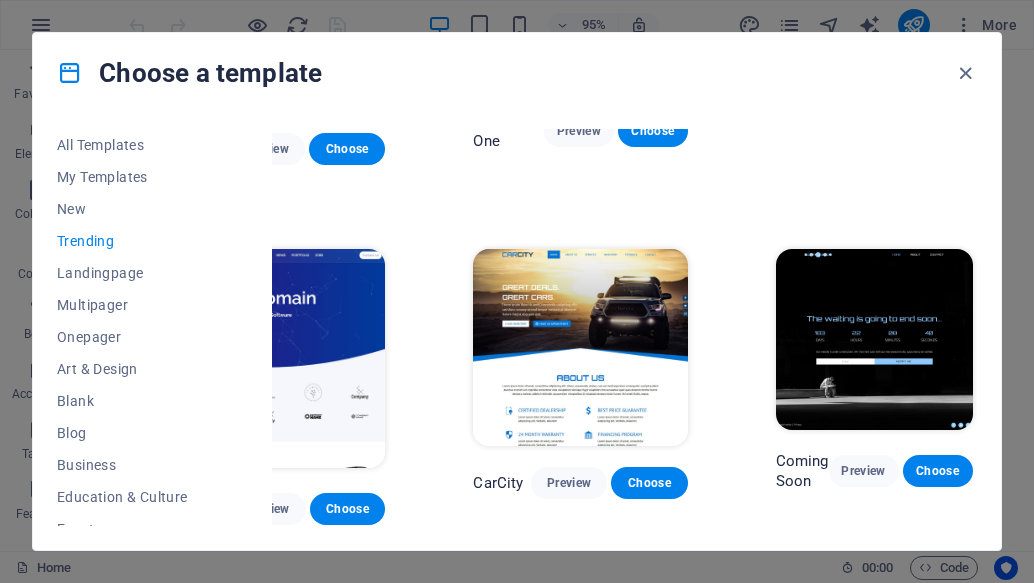 scroll, scrollTop: 1271, scrollLeft: 136, axis: both 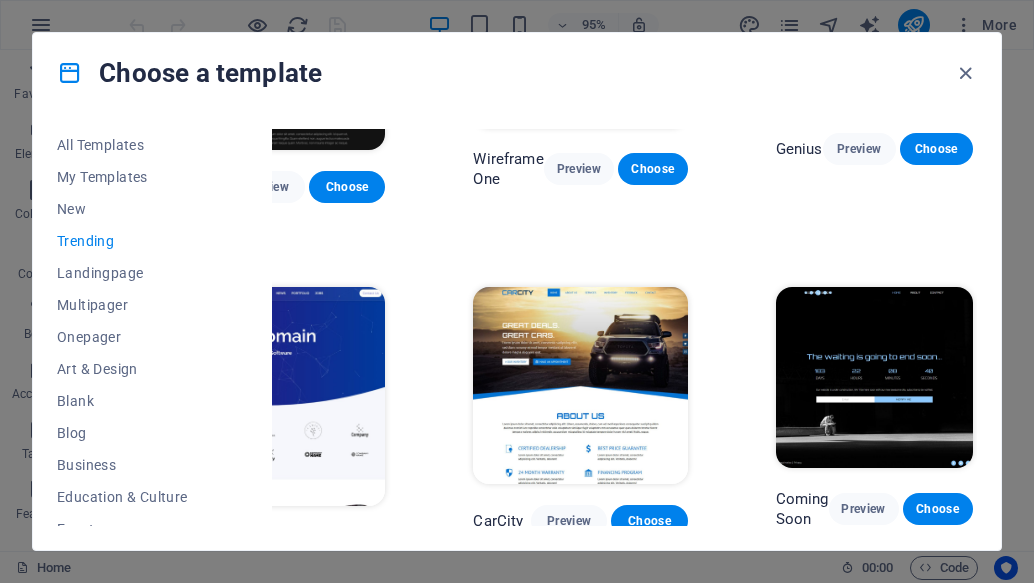 click at bounding box center (874, 377) 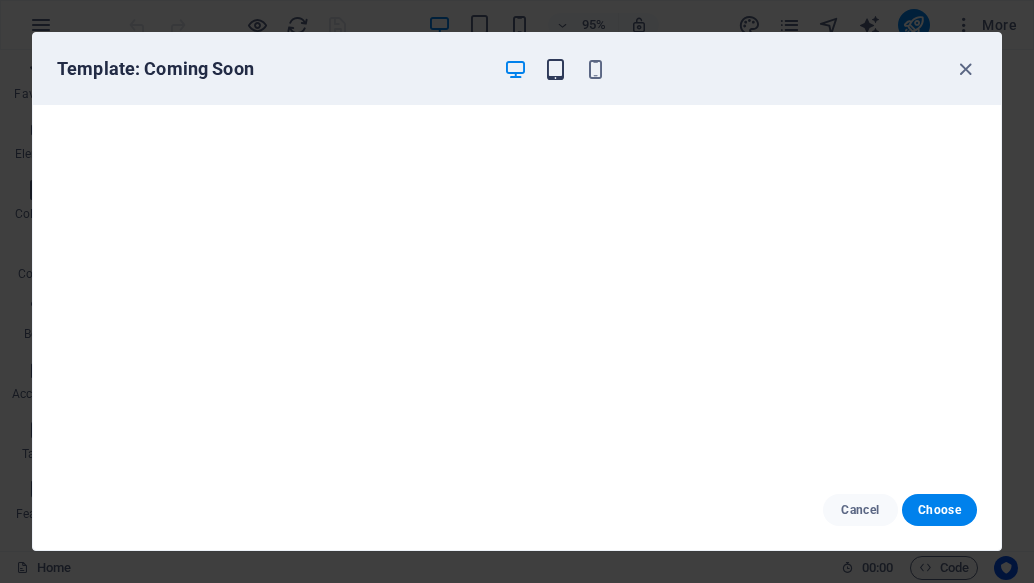 click at bounding box center [555, 69] 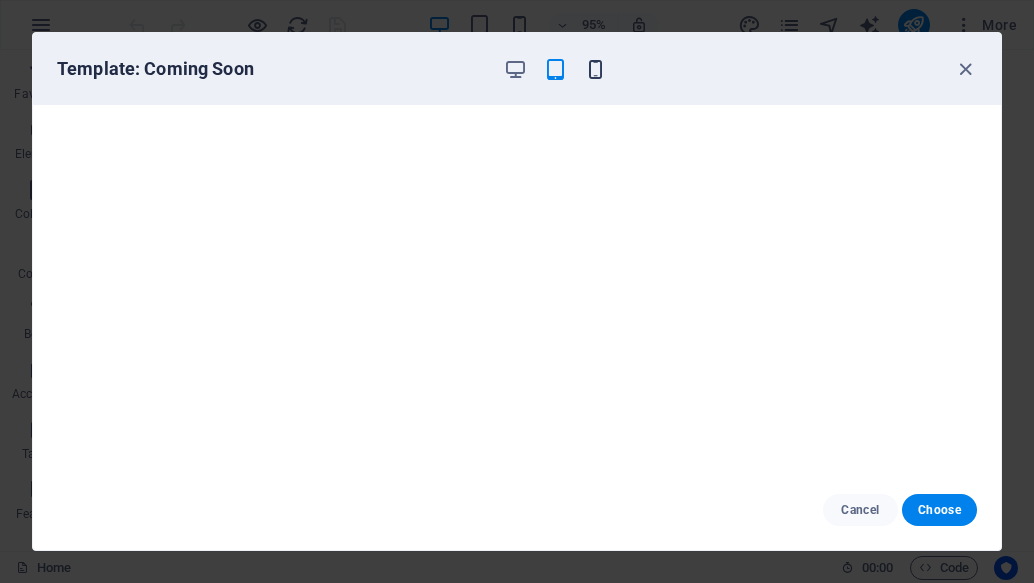 click at bounding box center [595, 69] 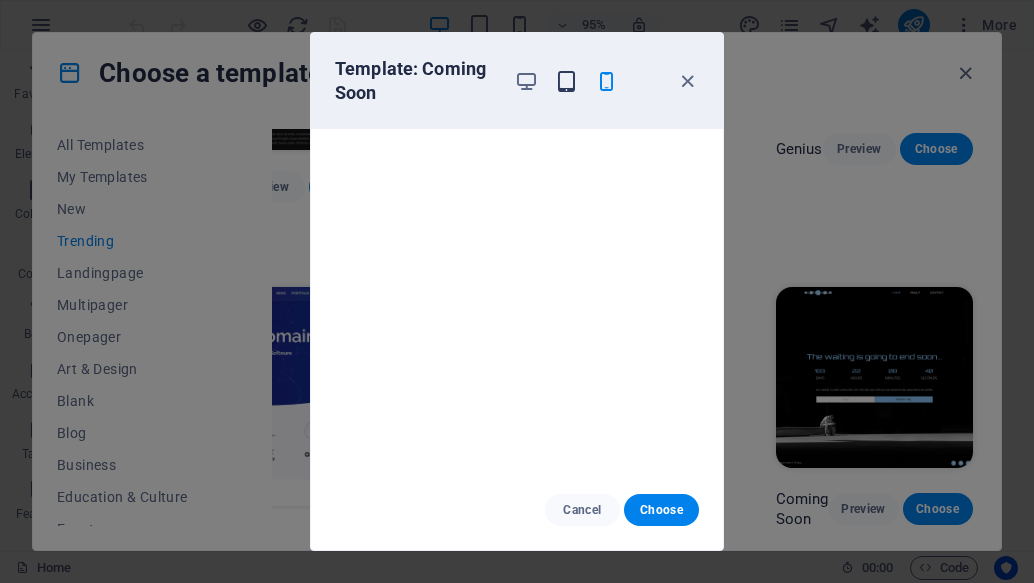 click at bounding box center [566, 81] 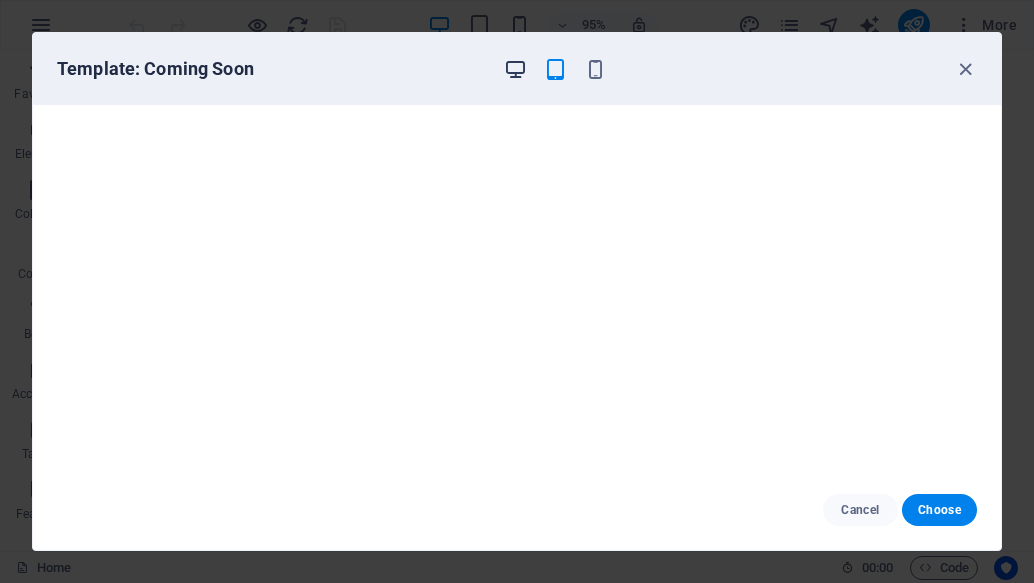 click at bounding box center (515, 69) 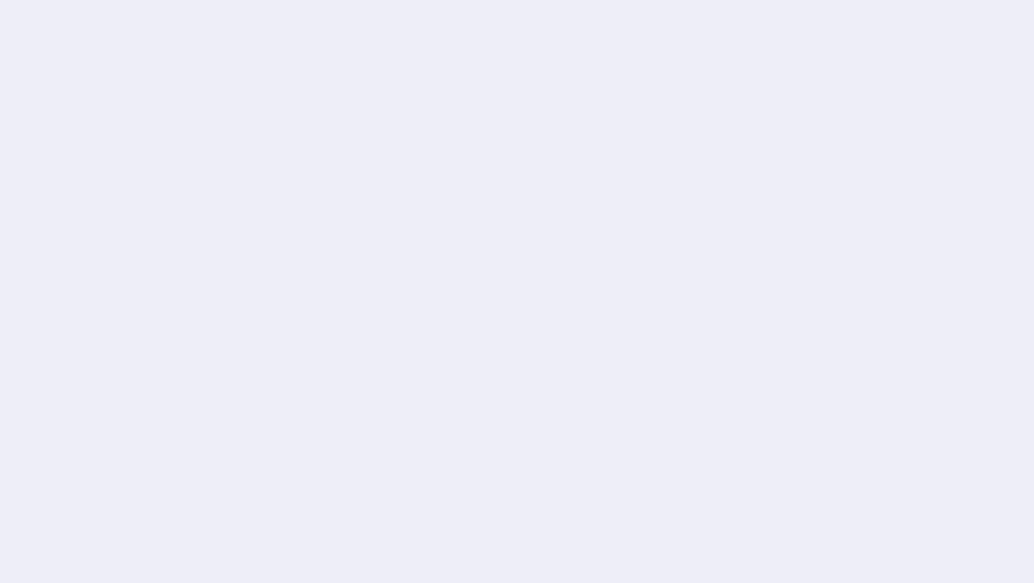 scroll, scrollTop: 0, scrollLeft: 0, axis: both 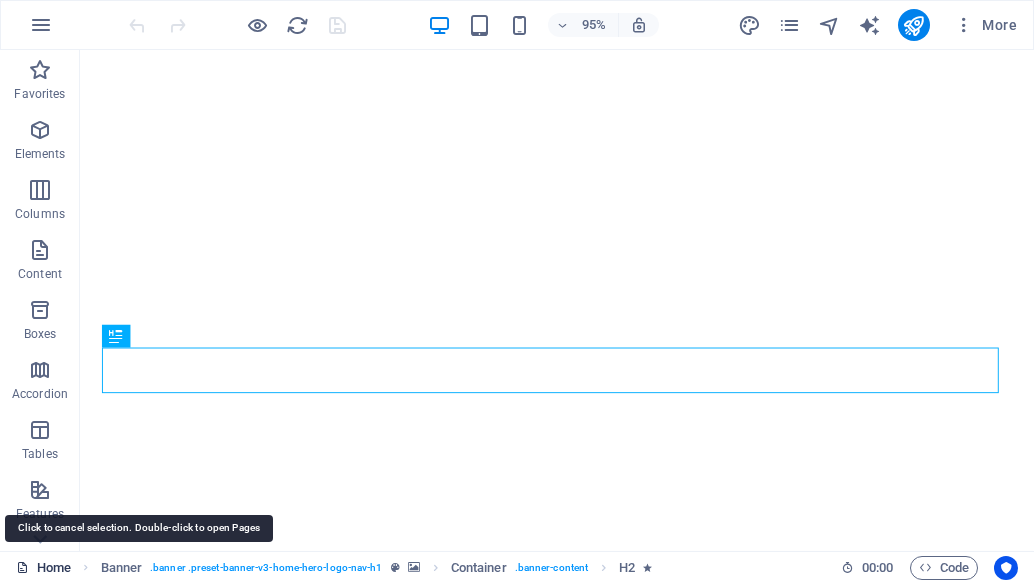 click on "Home" at bounding box center (43, 568) 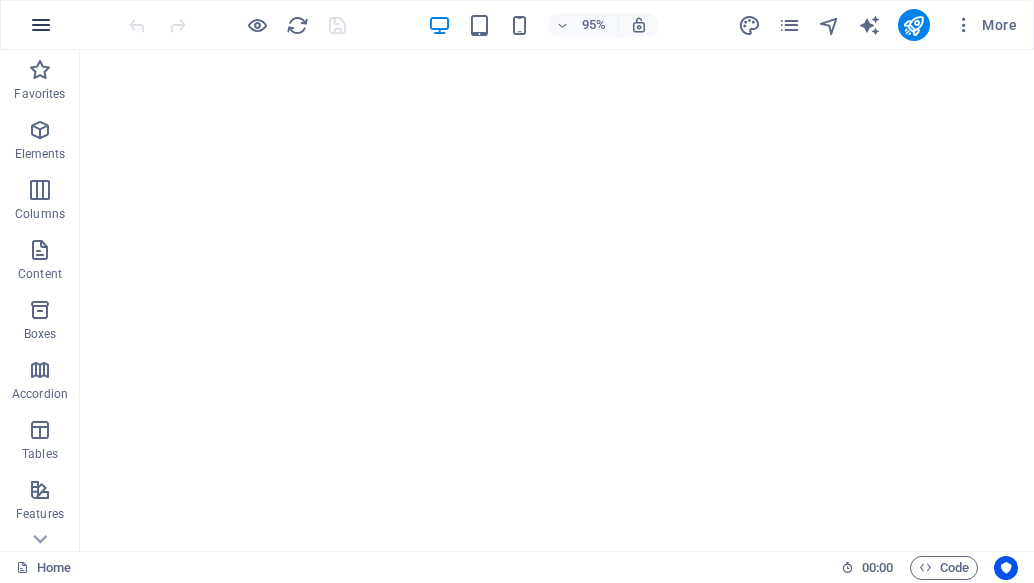 click at bounding box center [41, 25] 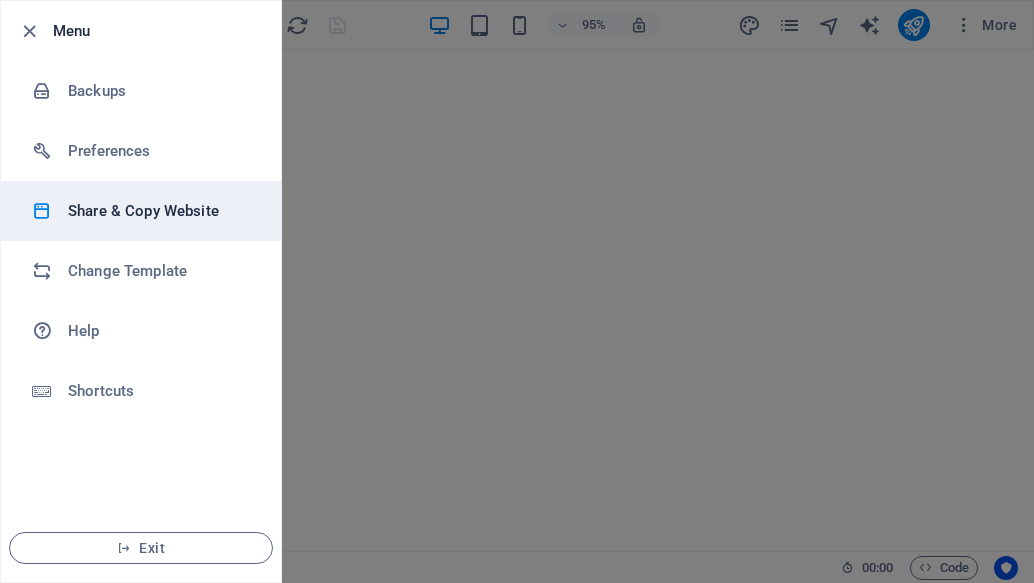 click on "Share & Copy Website" at bounding box center (160, 211) 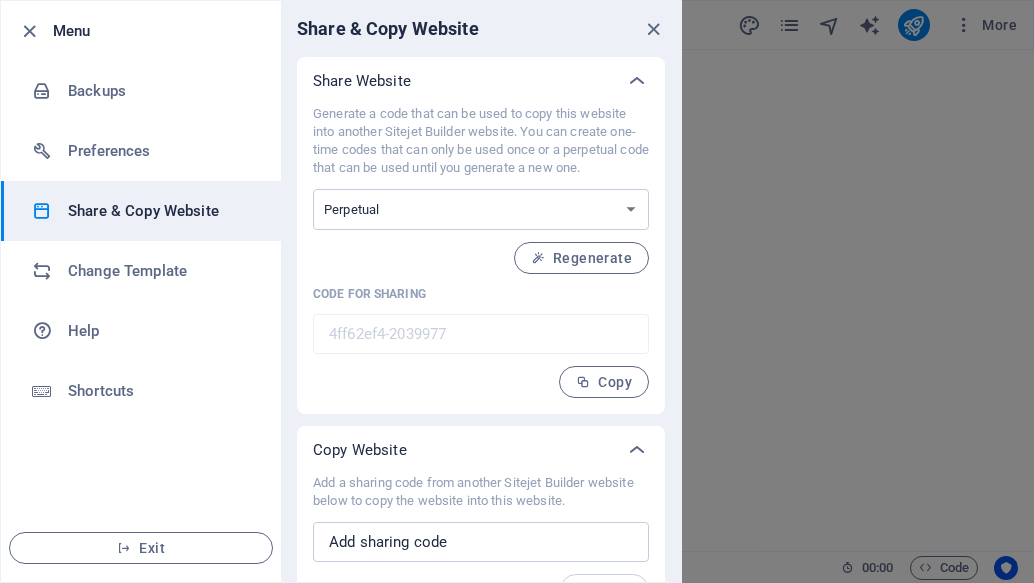 scroll, scrollTop: 40, scrollLeft: 0, axis: vertical 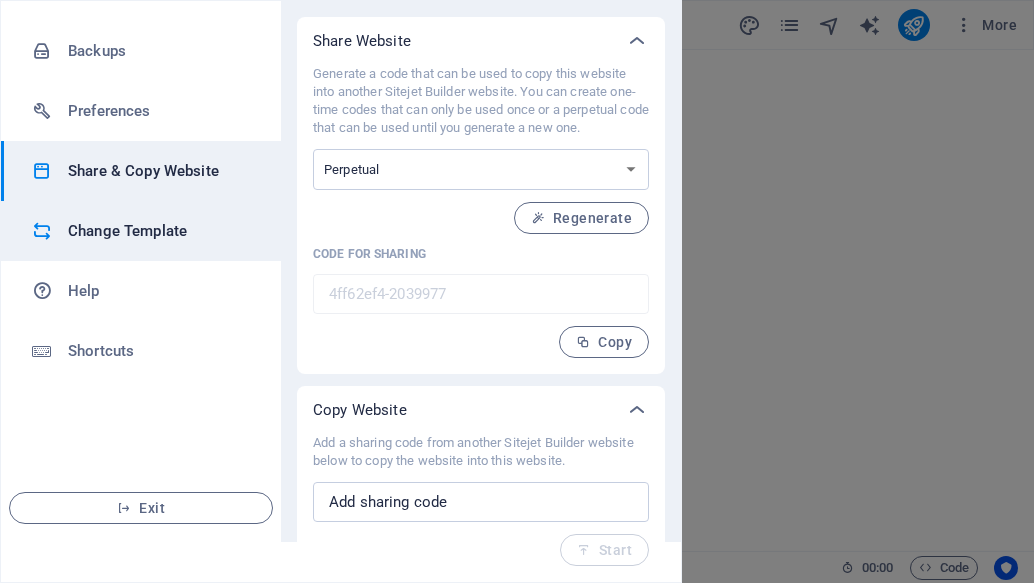 click on "Change Template" at bounding box center [160, 231] 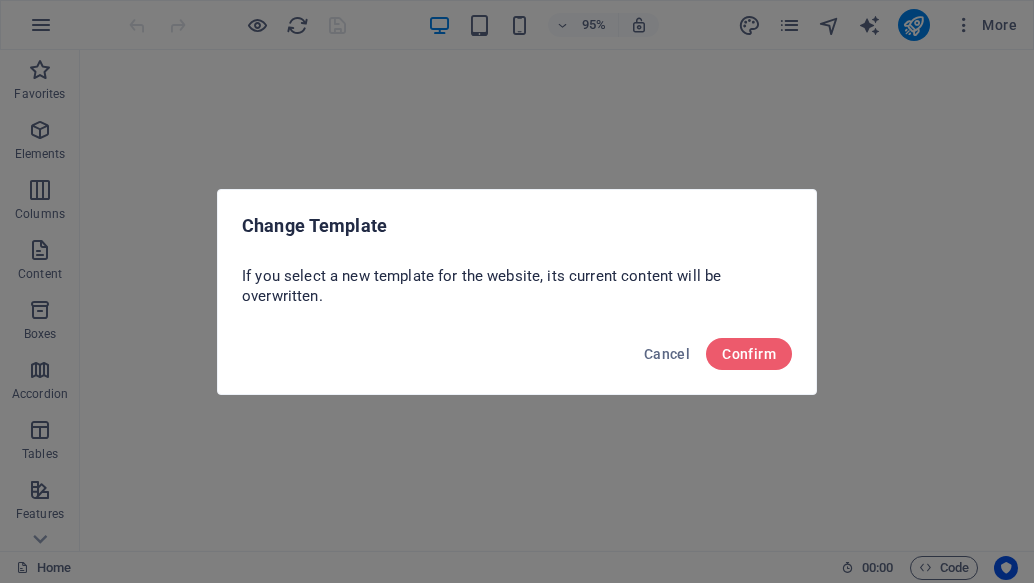 scroll, scrollTop: 0, scrollLeft: 0, axis: both 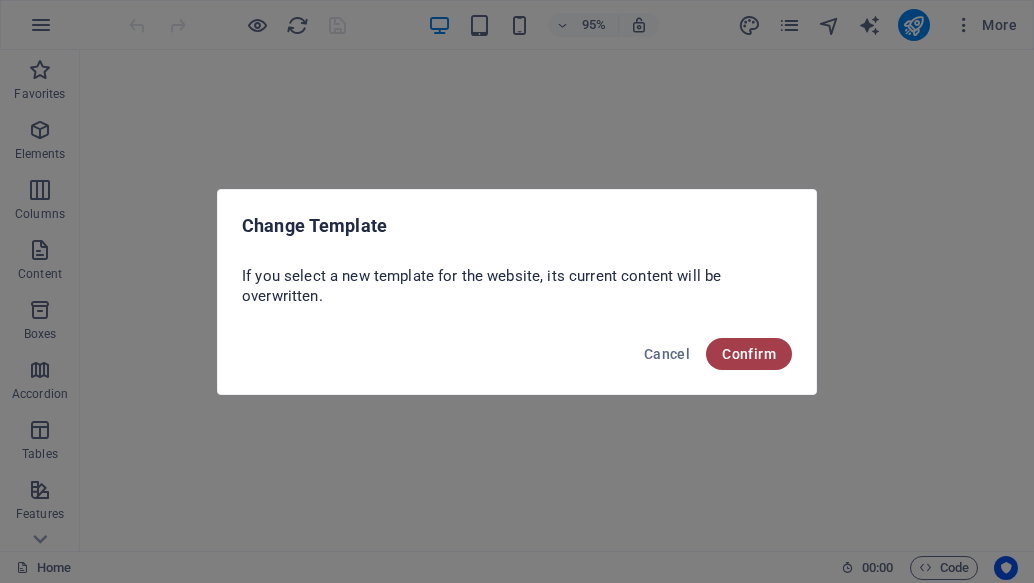 click on "Confirm" at bounding box center (749, 354) 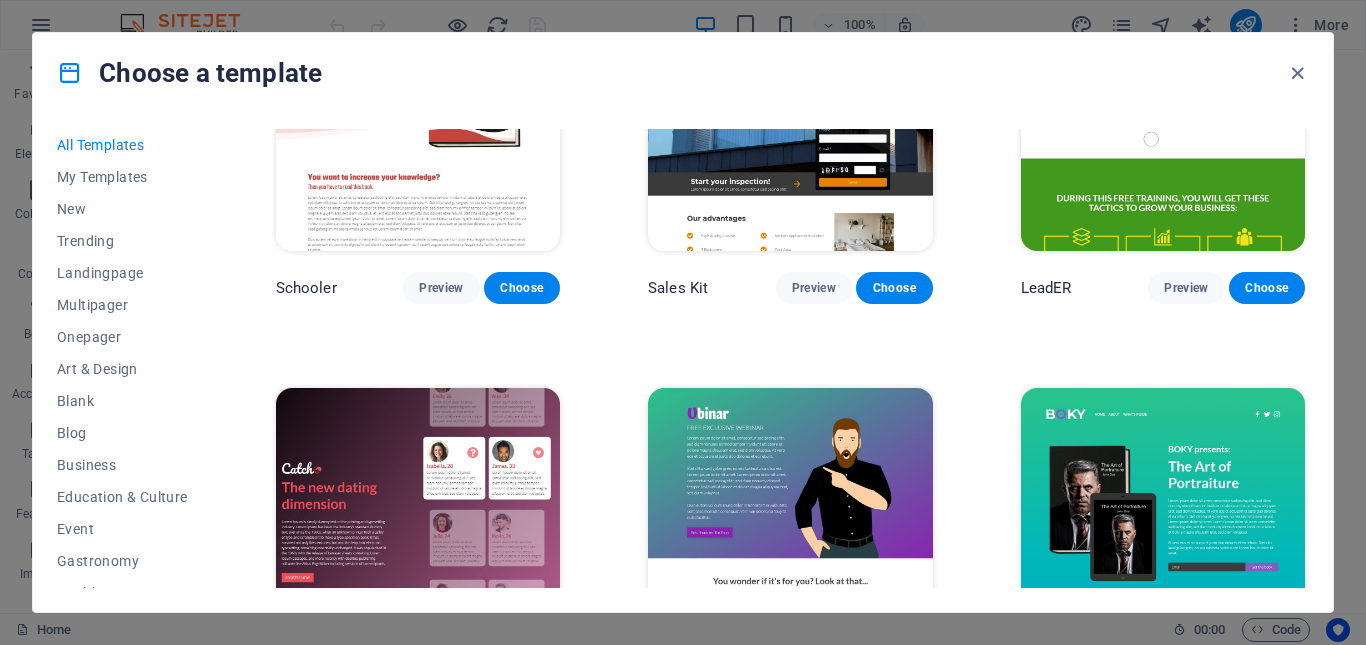 scroll, scrollTop: 20459, scrollLeft: 0, axis: vertical 